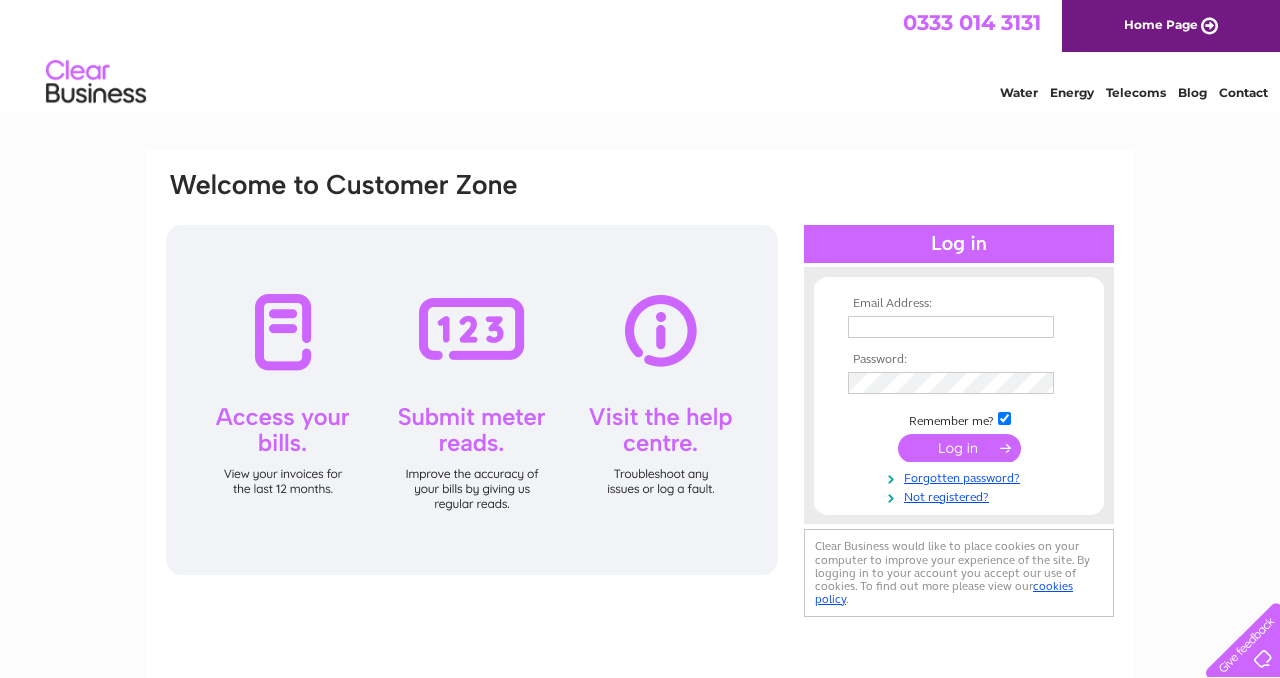 scroll, scrollTop: 0, scrollLeft: 0, axis: both 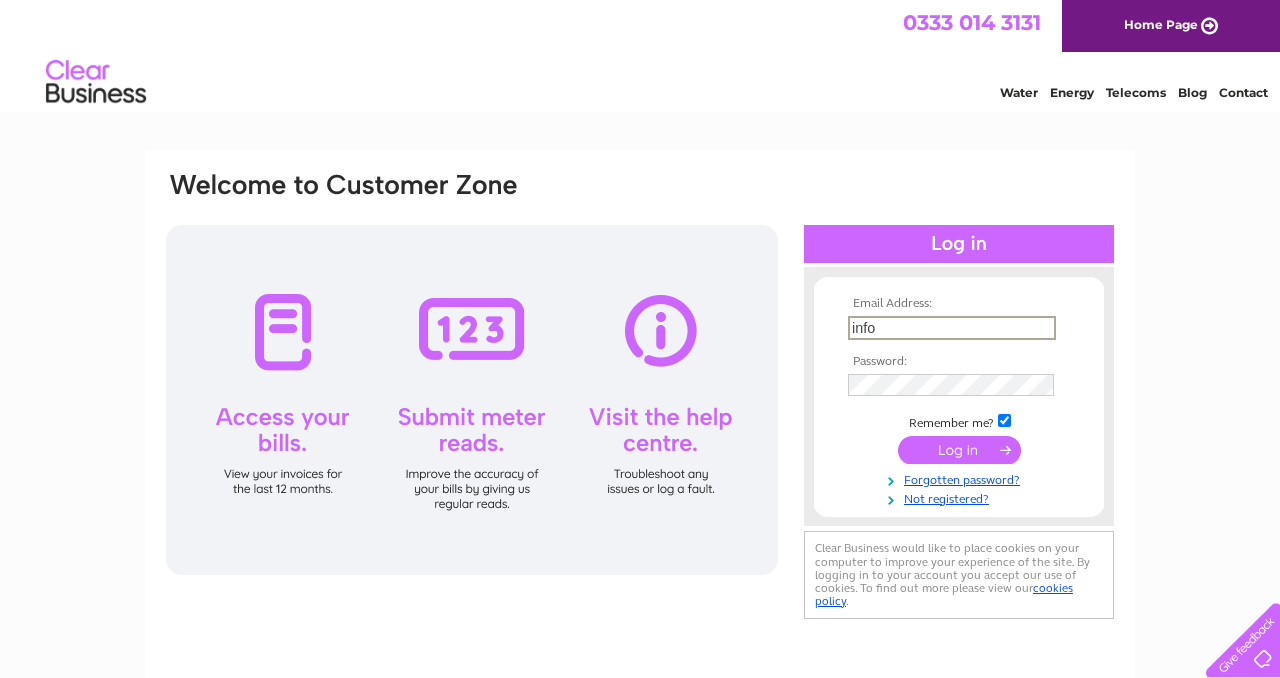 type on "info@example.com" 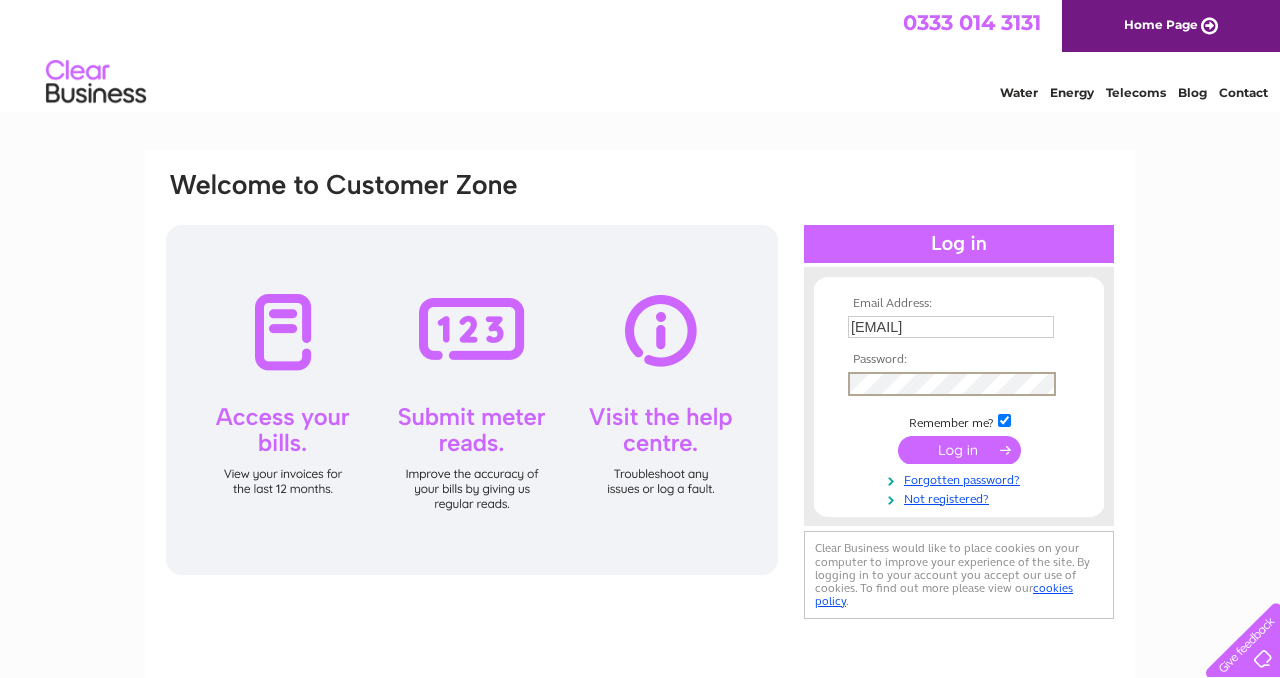 click at bounding box center (959, 450) 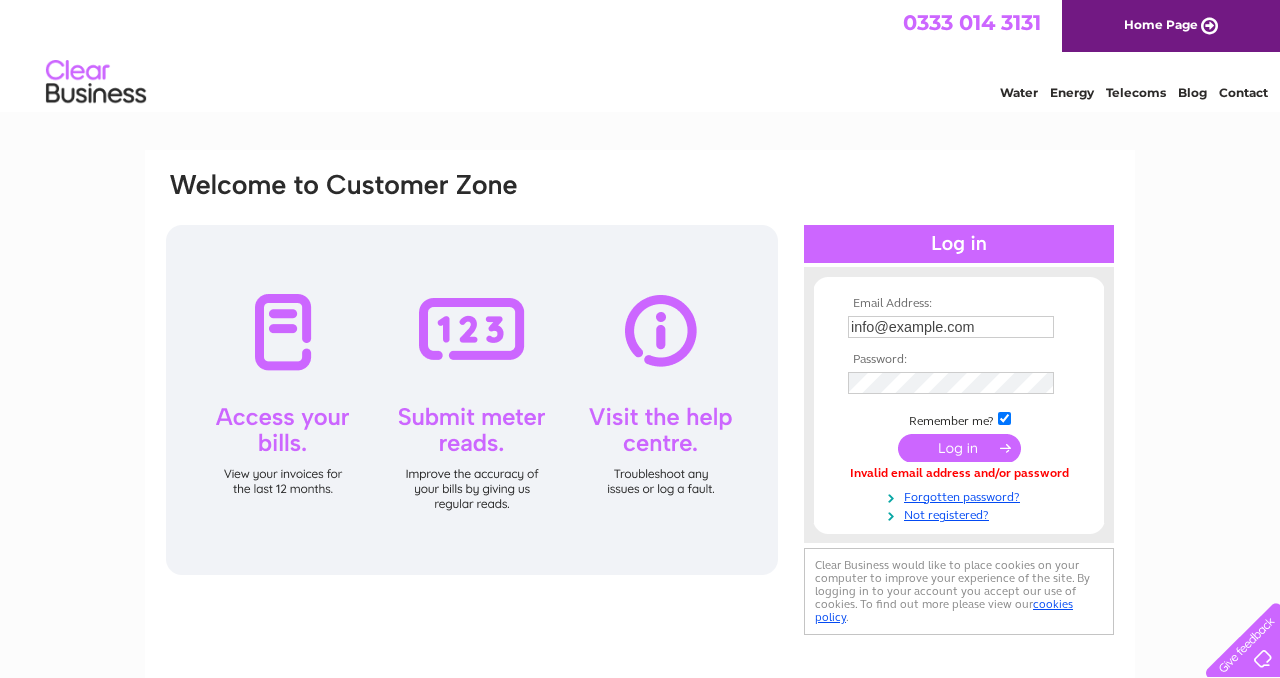 scroll, scrollTop: 0, scrollLeft: 0, axis: both 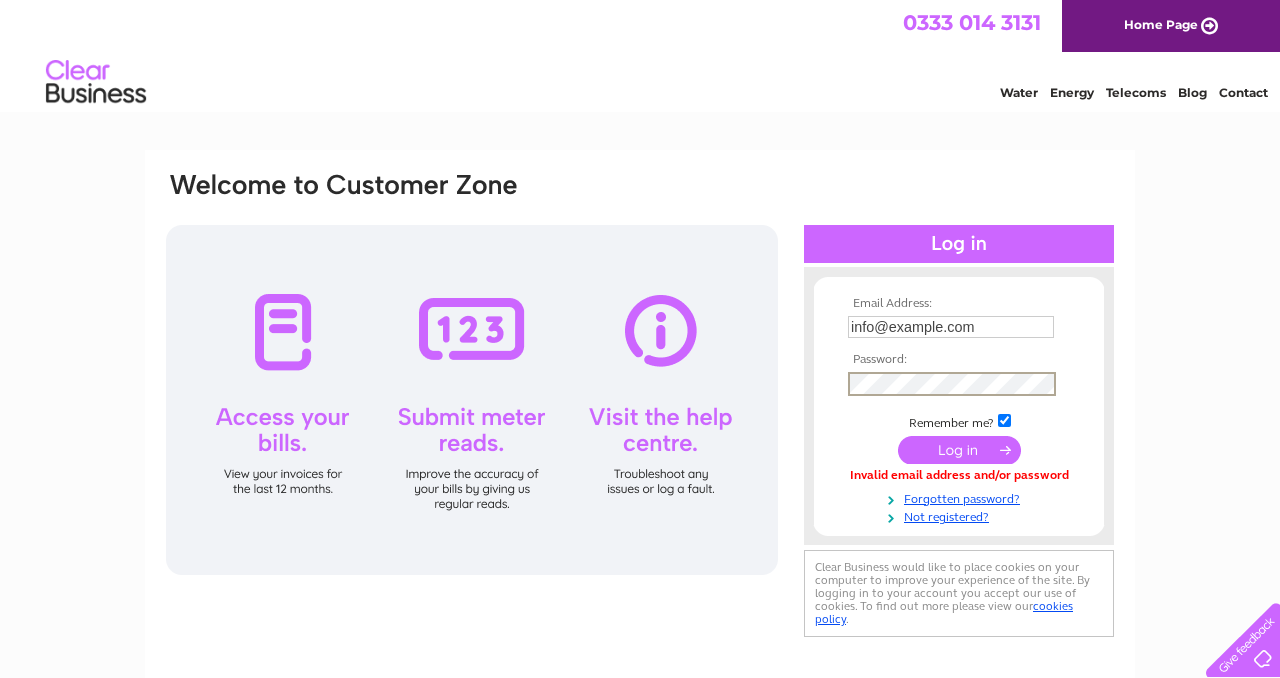 click at bounding box center (959, 450) 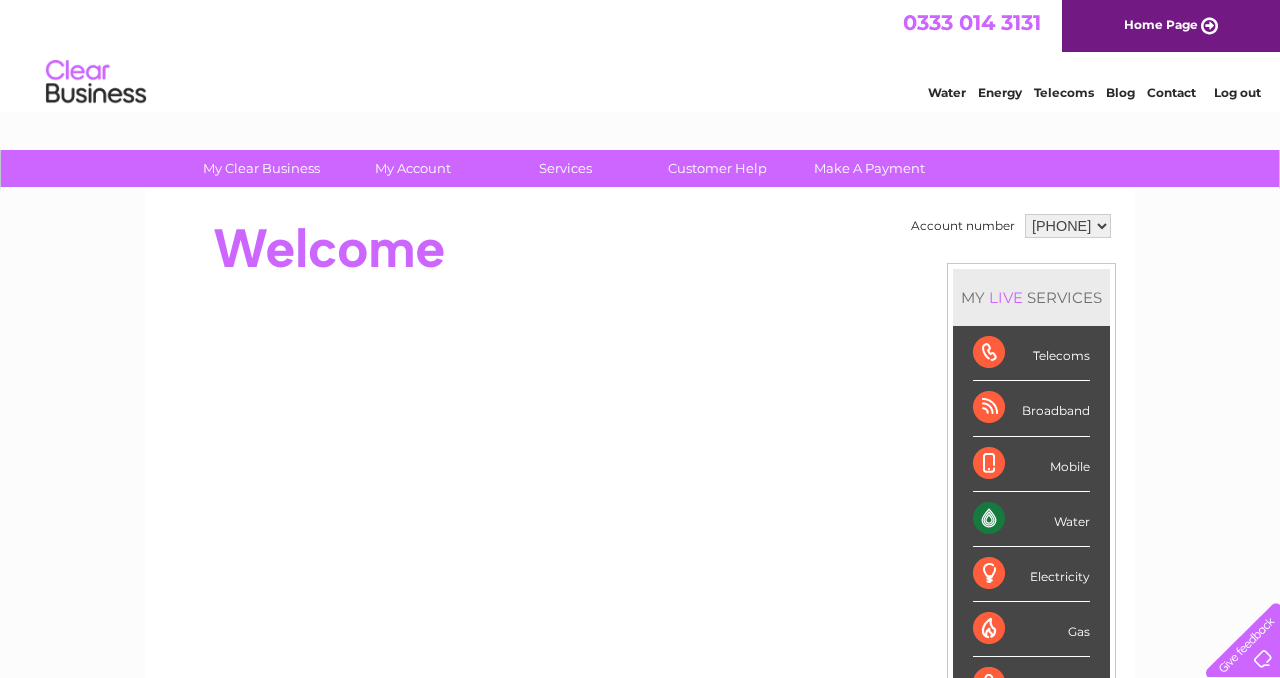scroll, scrollTop: 0, scrollLeft: 0, axis: both 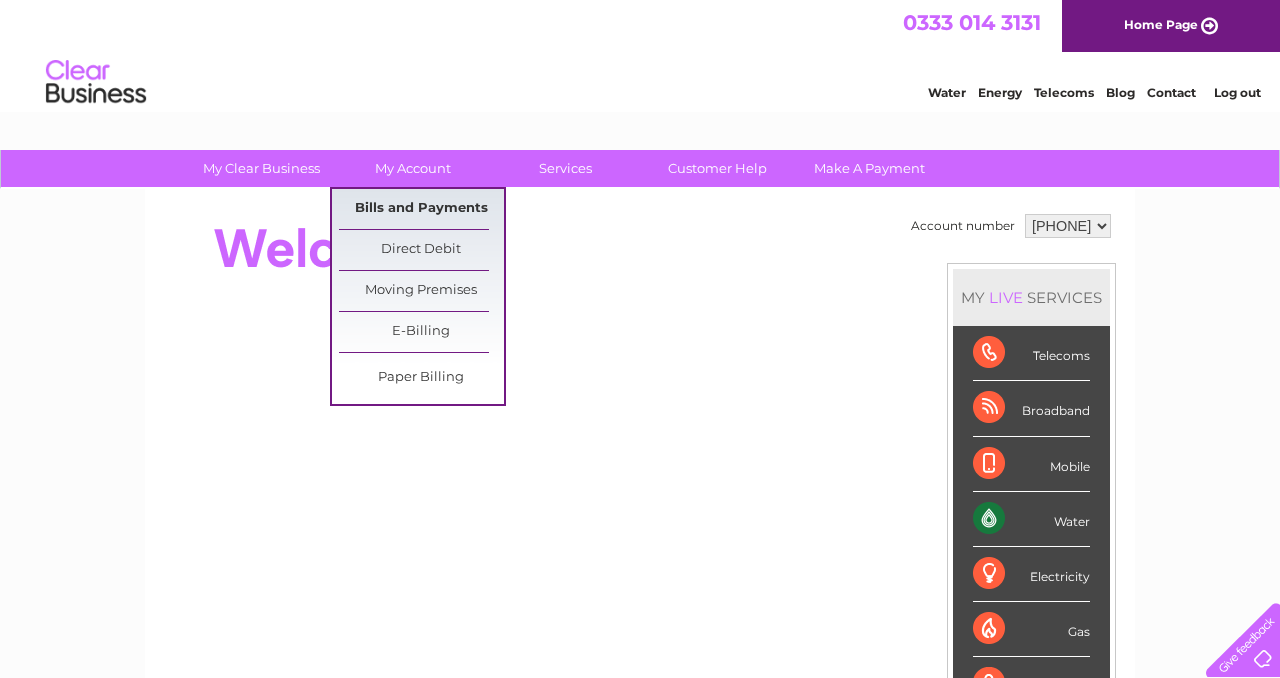 click on "Bills and Payments" at bounding box center [421, 209] 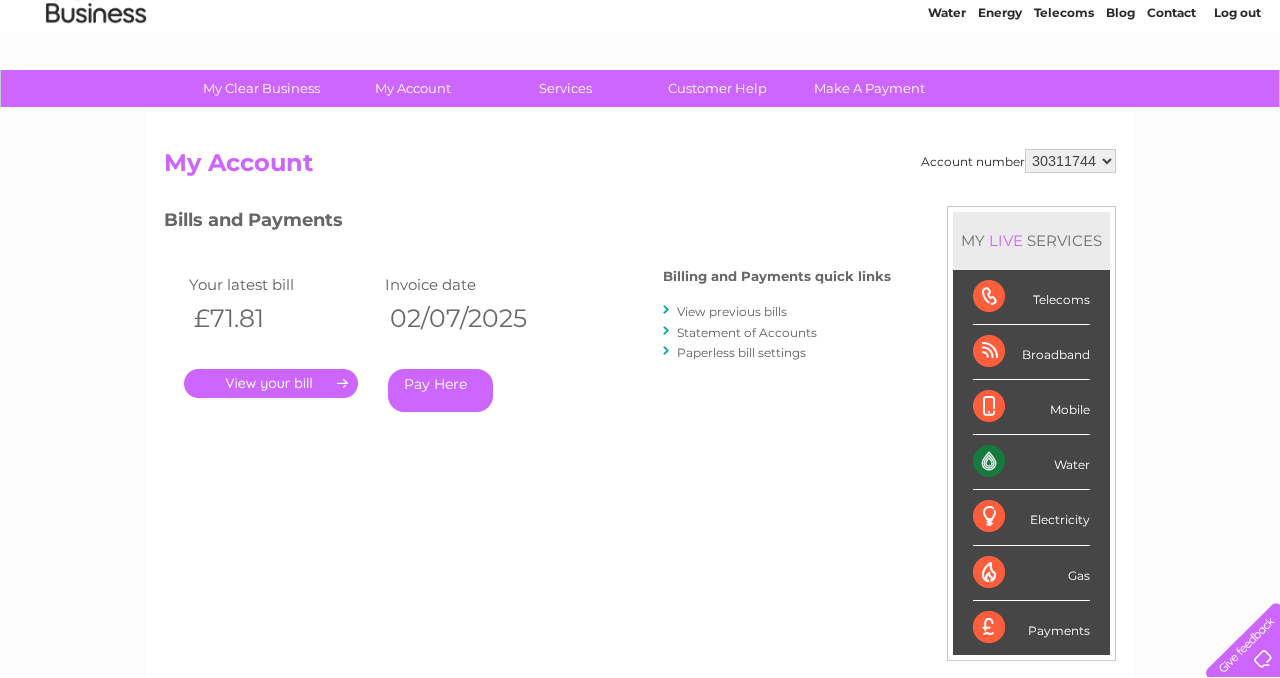 scroll, scrollTop: 51, scrollLeft: 0, axis: vertical 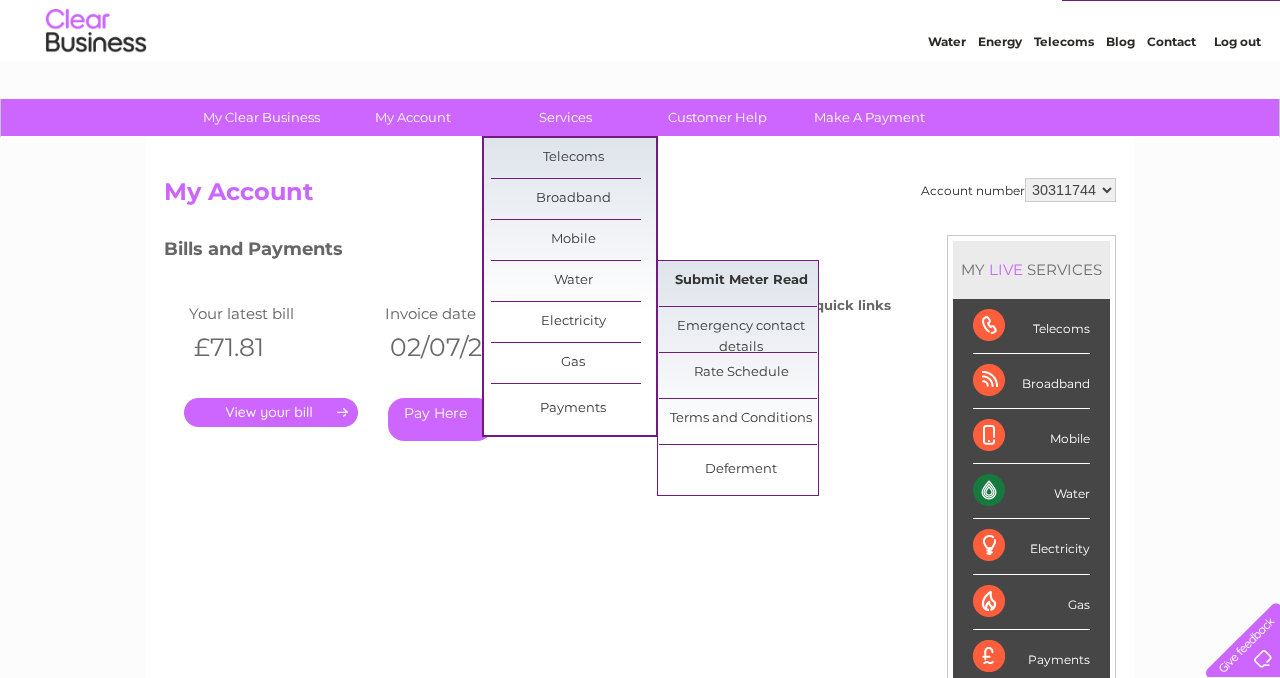 click on "Submit Meter Read" at bounding box center (741, 281) 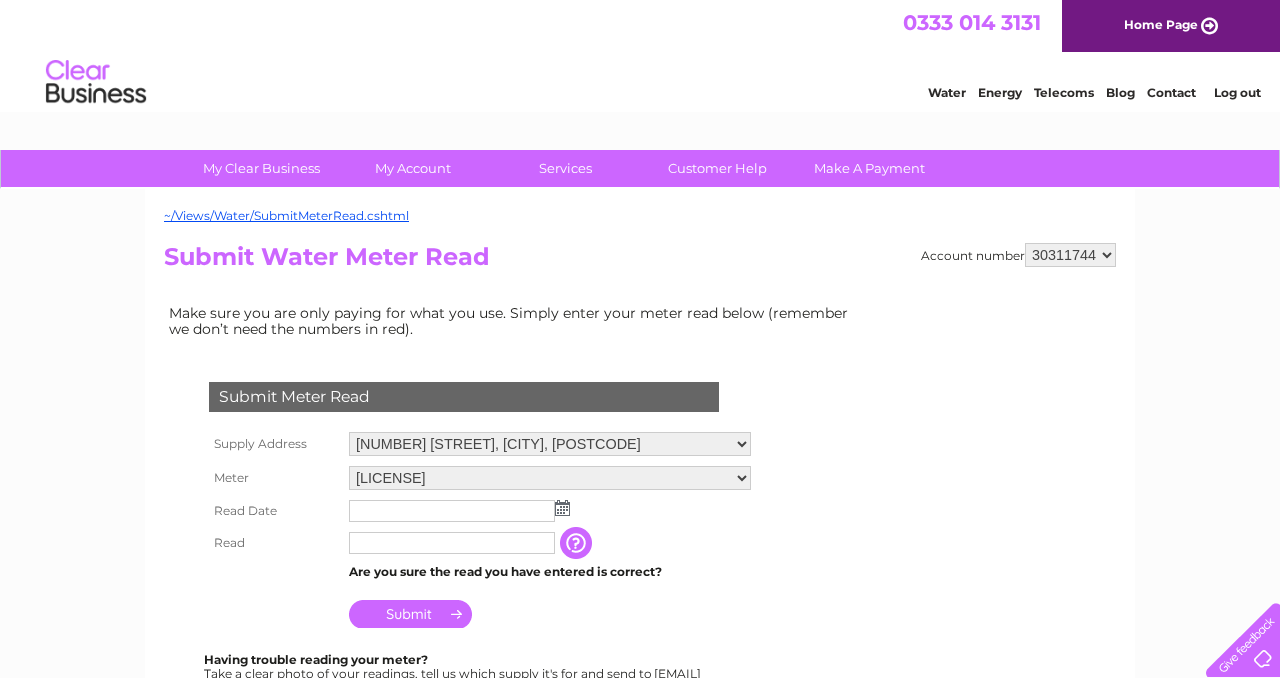 scroll, scrollTop: 0, scrollLeft: 0, axis: both 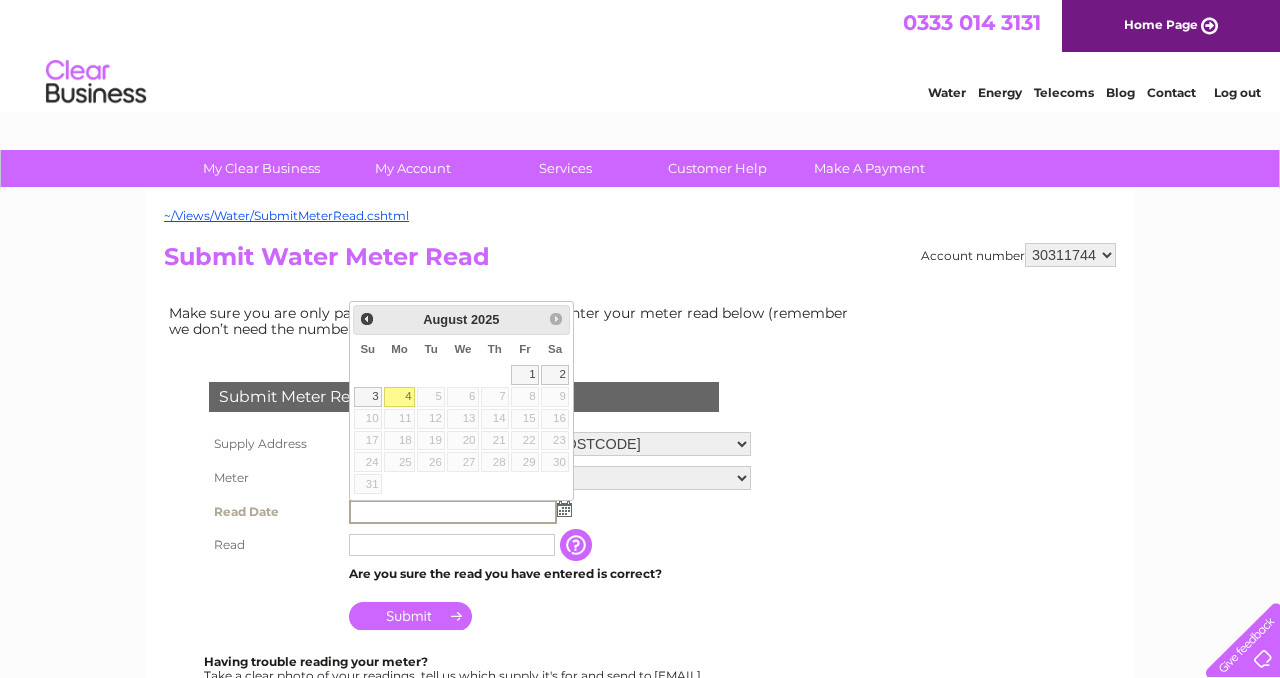 click on "4" at bounding box center (399, 397) 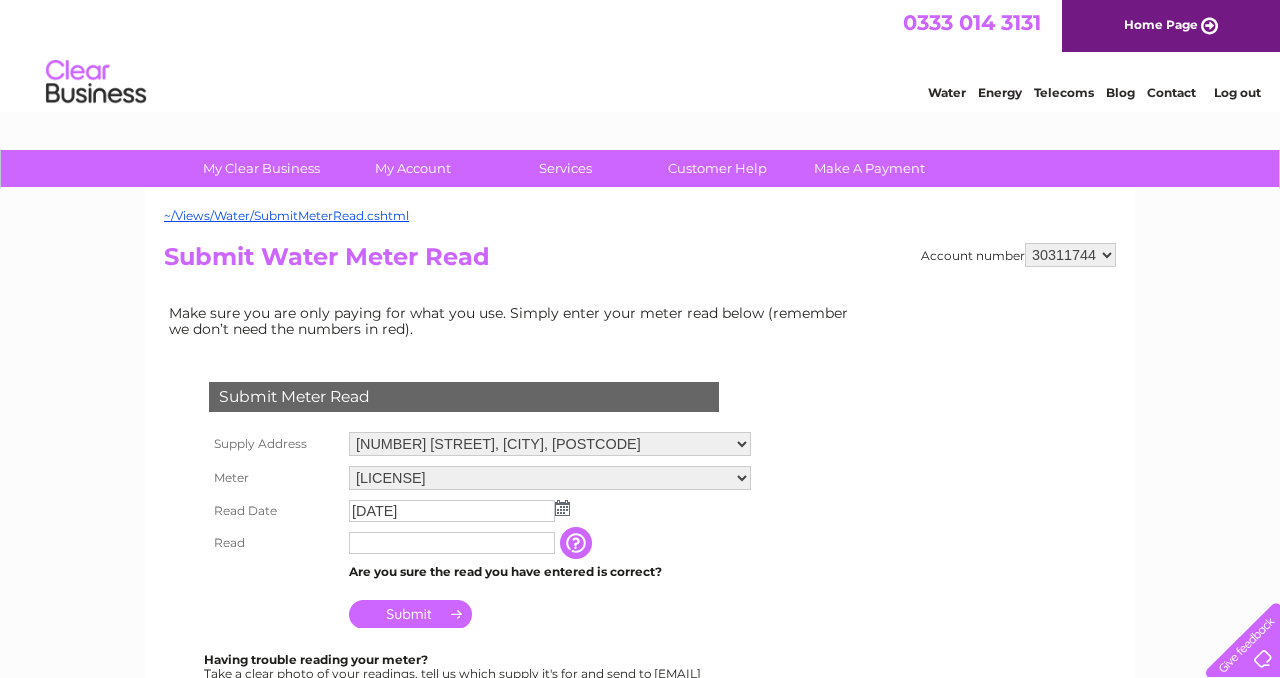 click at bounding box center (452, 543) 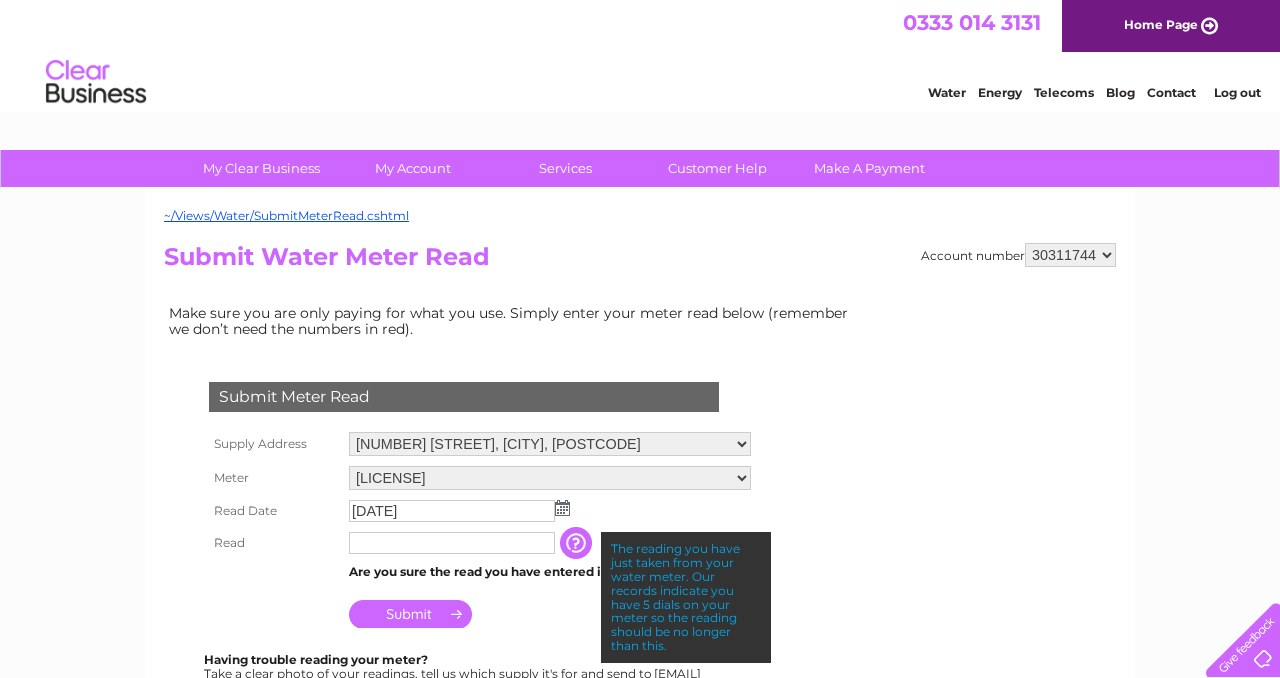 click at bounding box center (452, 543) 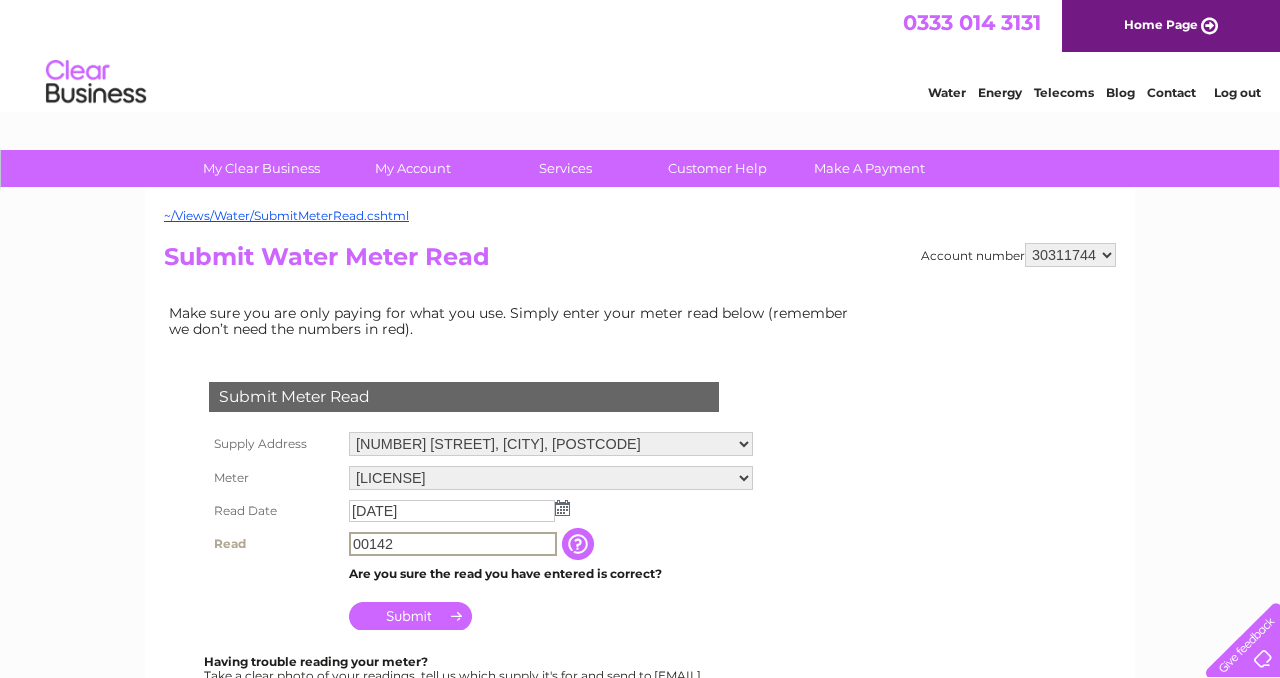 type on "00142" 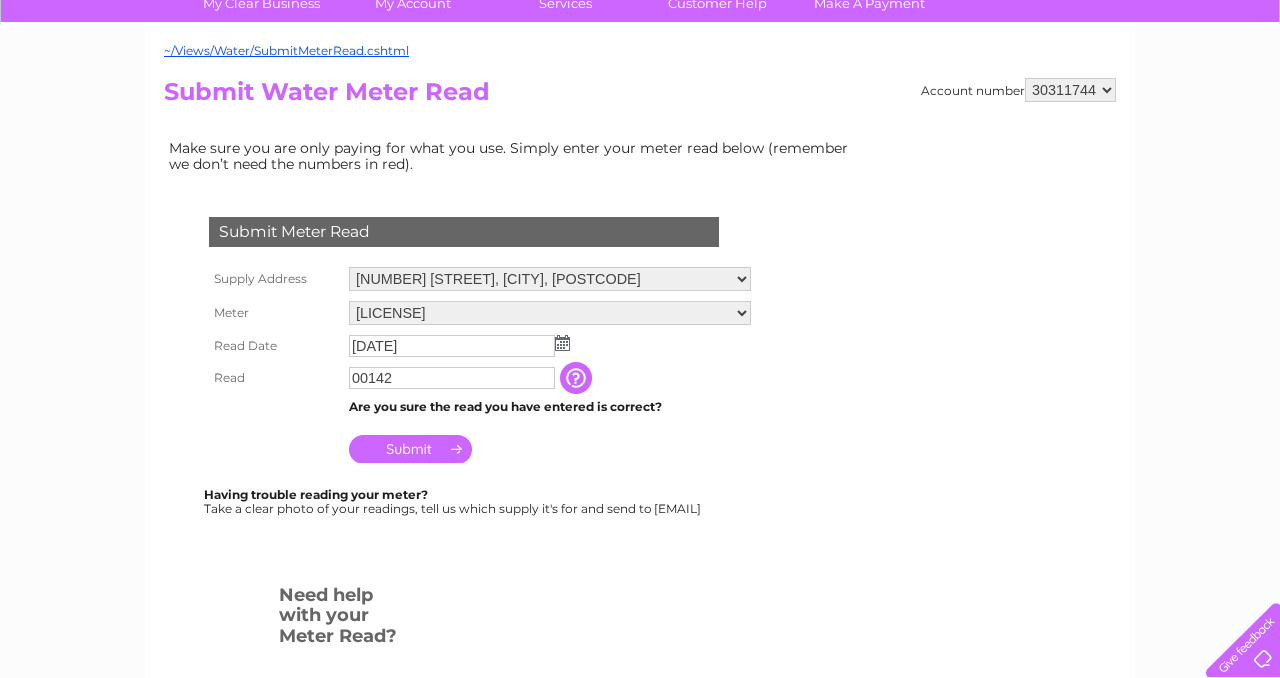 scroll, scrollTop: 175, scrollLeft: 0, axis: vertical 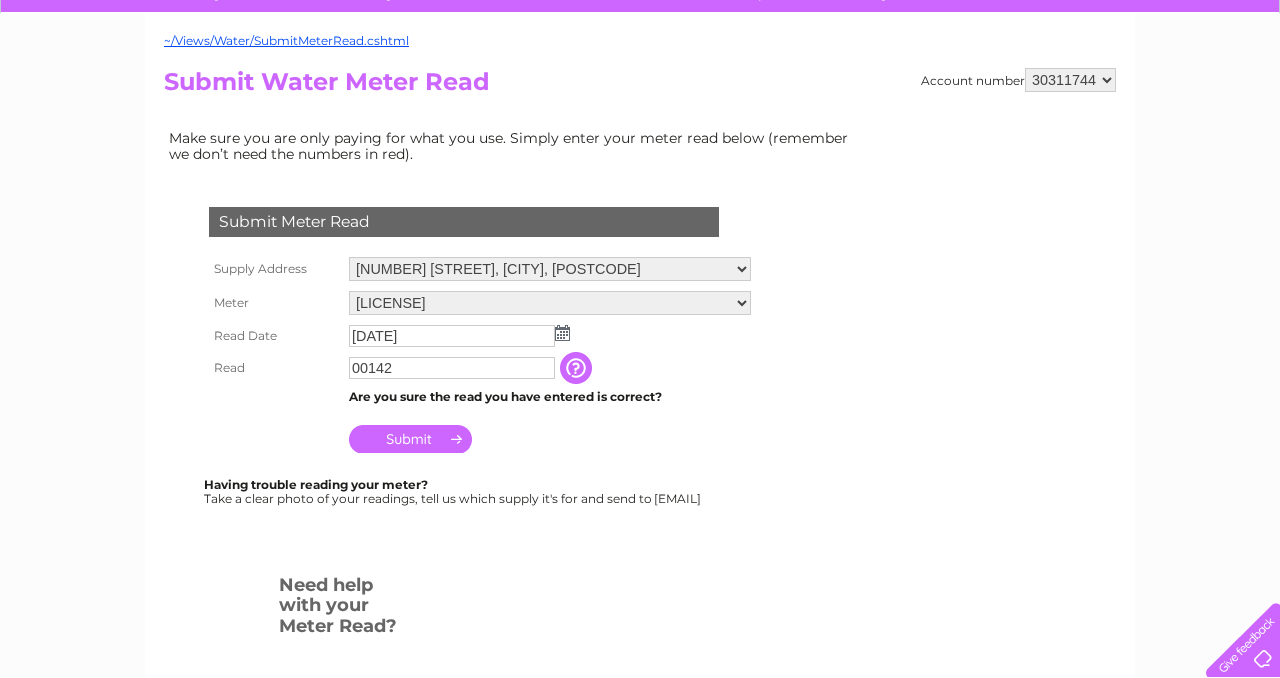 click at bounding box center (578, 368) 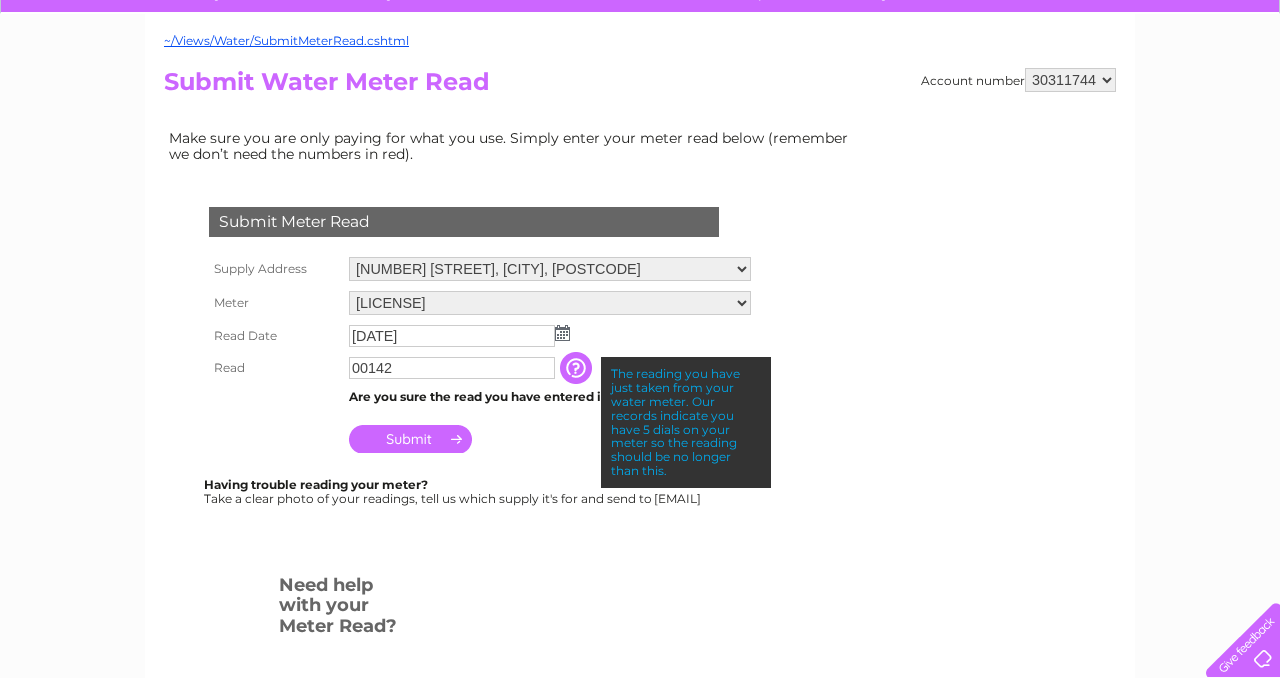 click on "Having trouble reading your meter?
Take a clear photo of your readings, tell us which supply it's for and send to Meterread@clearbusiness.co.uk" at bounding box center [488, 492] 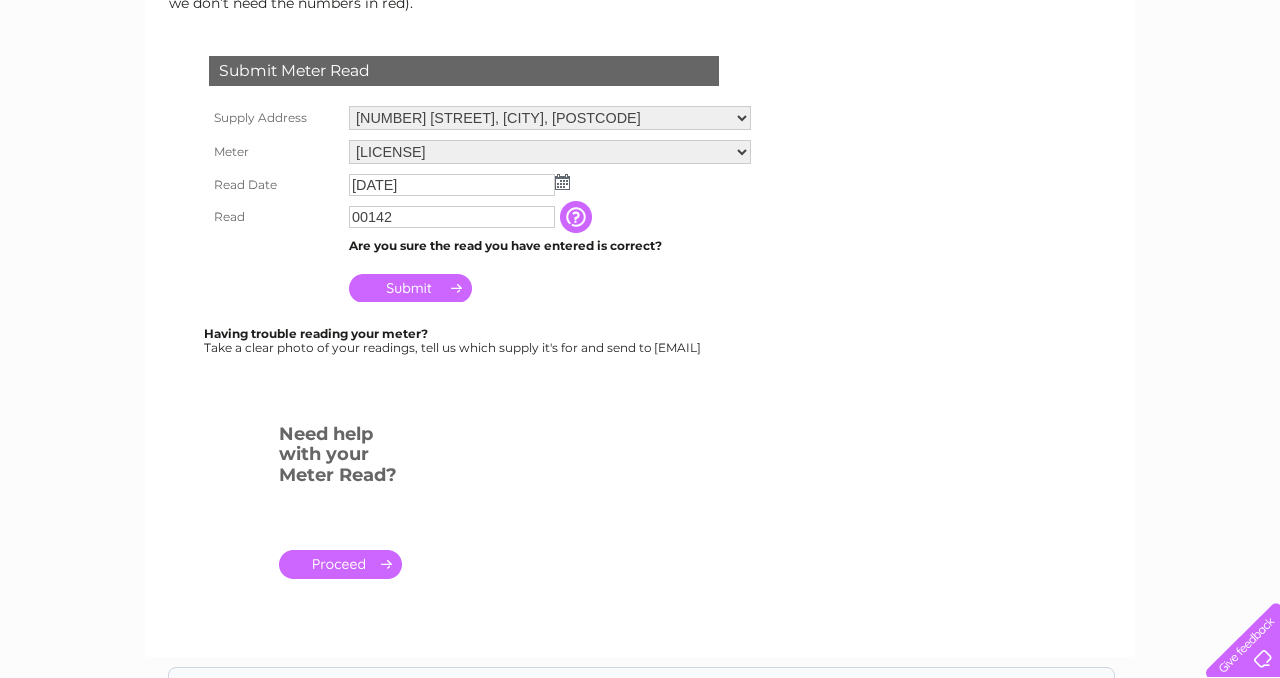 scroll, scrollTop: 204, scrollLeft: 0, axis: vertical 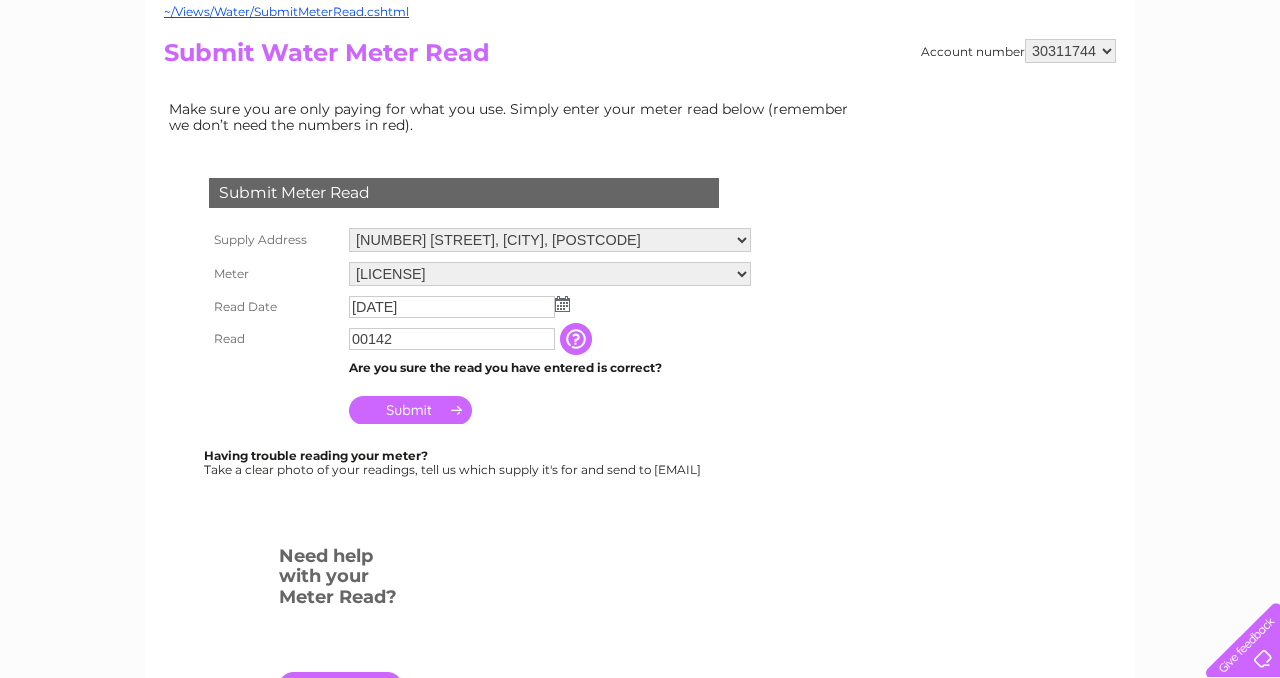 click on "Submit" at bounding box center (410, 410) 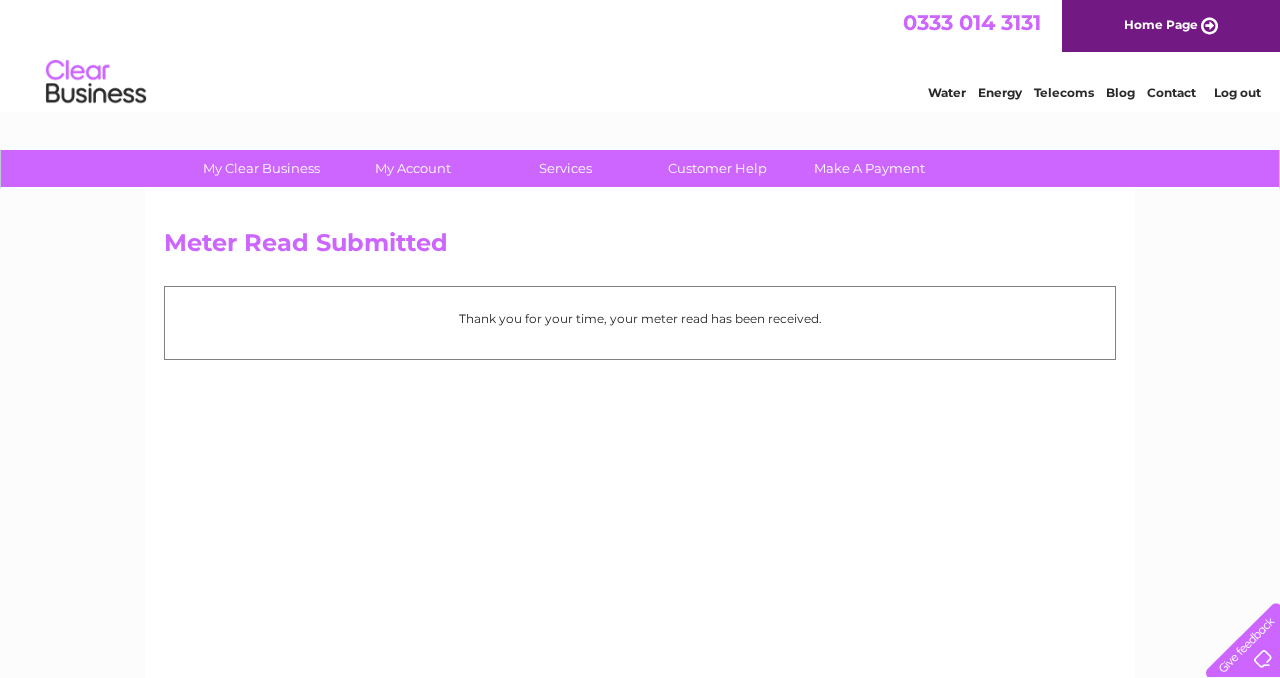 scroll, scrollTop: 0, scrollLeft: 0, axis: both 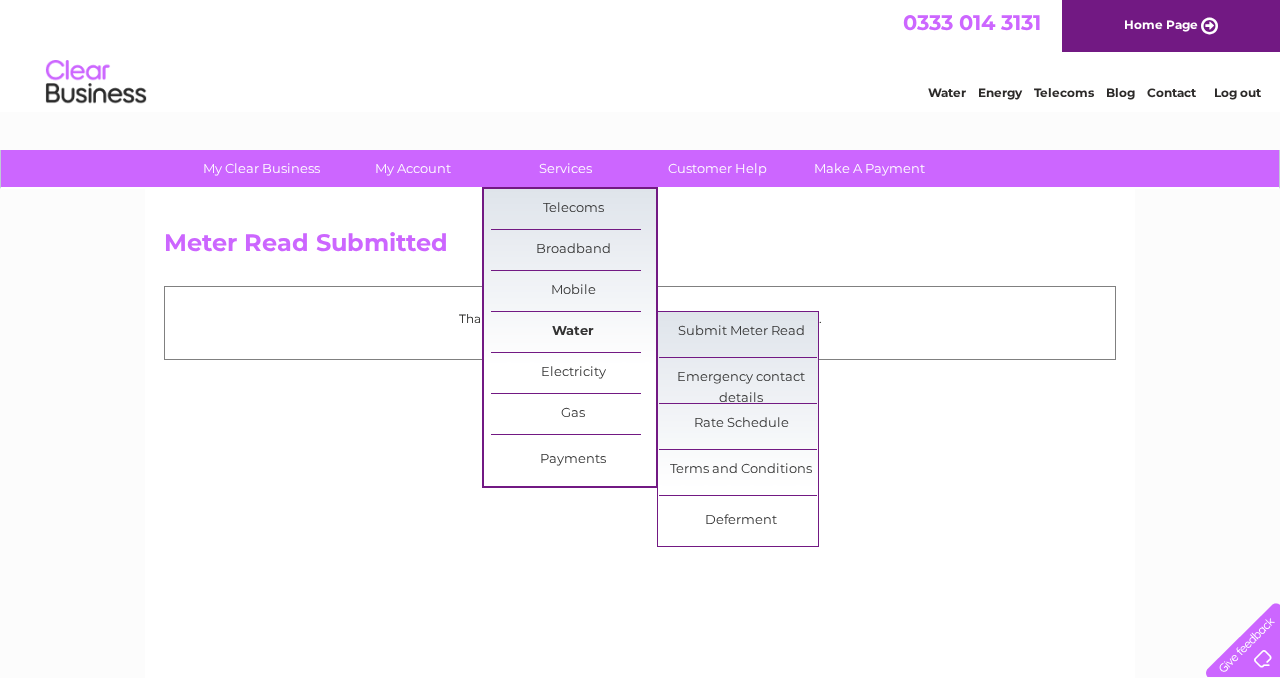 click on "Water" at bounding box center [573, 332] 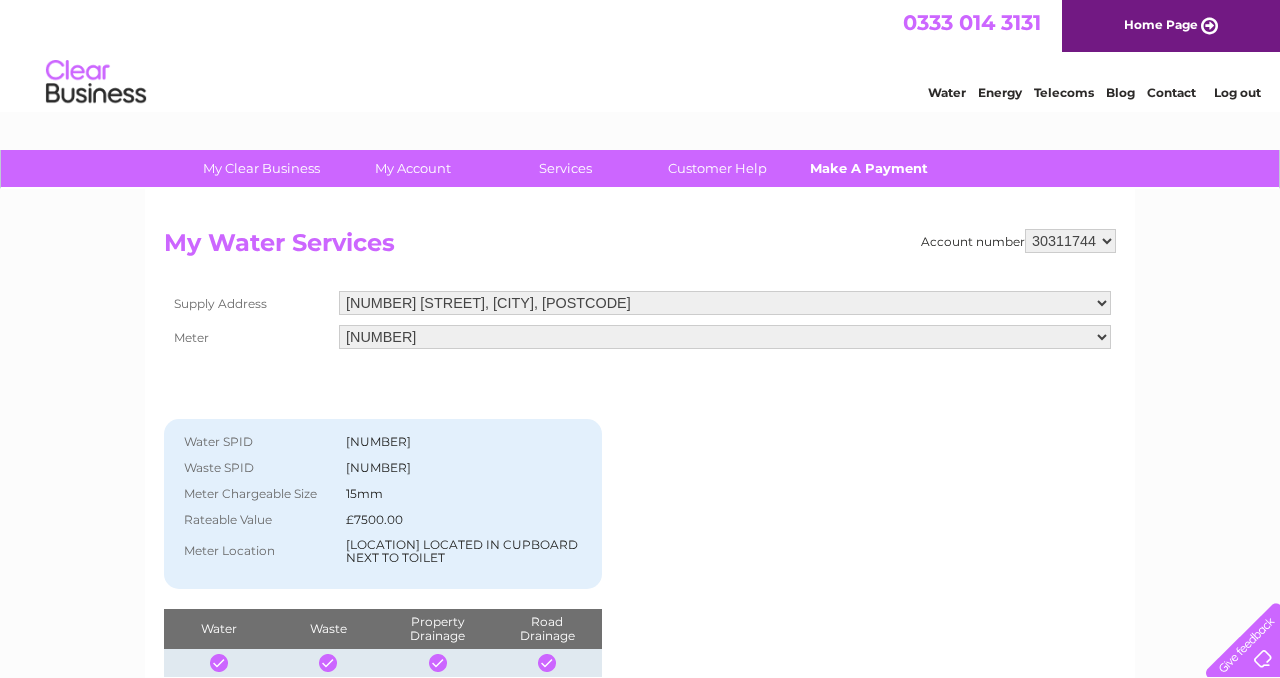 scroll, scrollTop: 0, scrollLeft: 0, axis: both 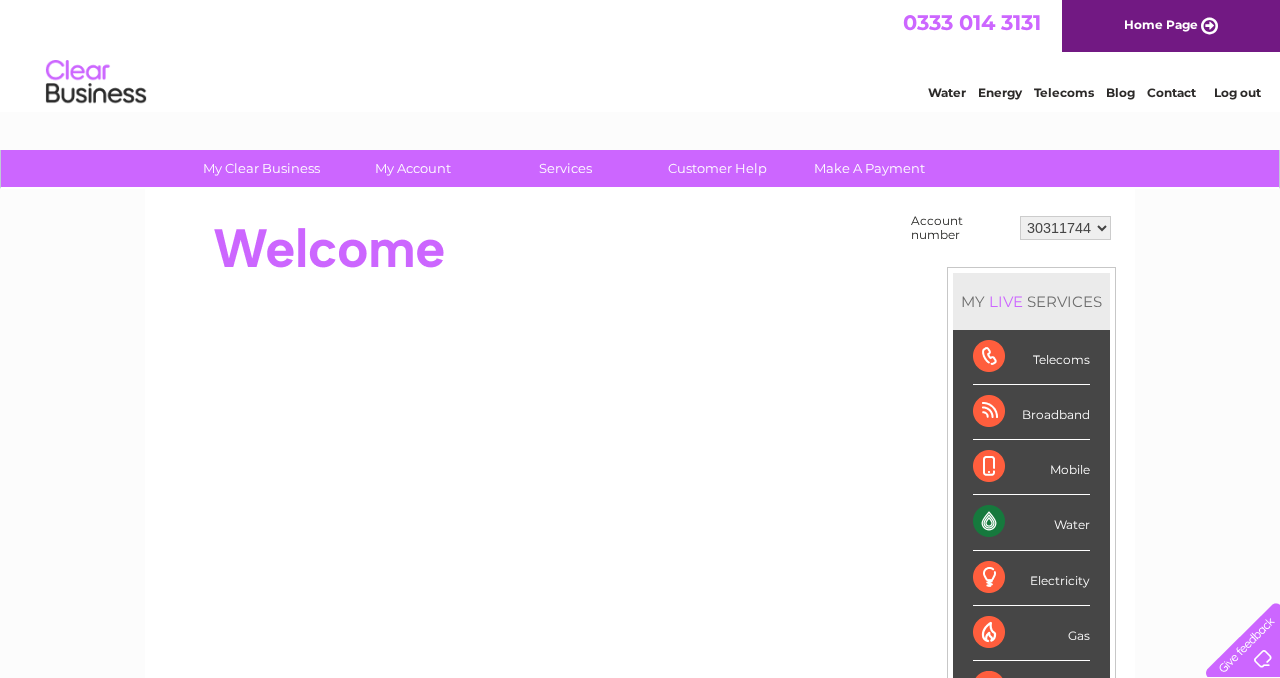 click on "Water" at bounding box center [1031, 522] 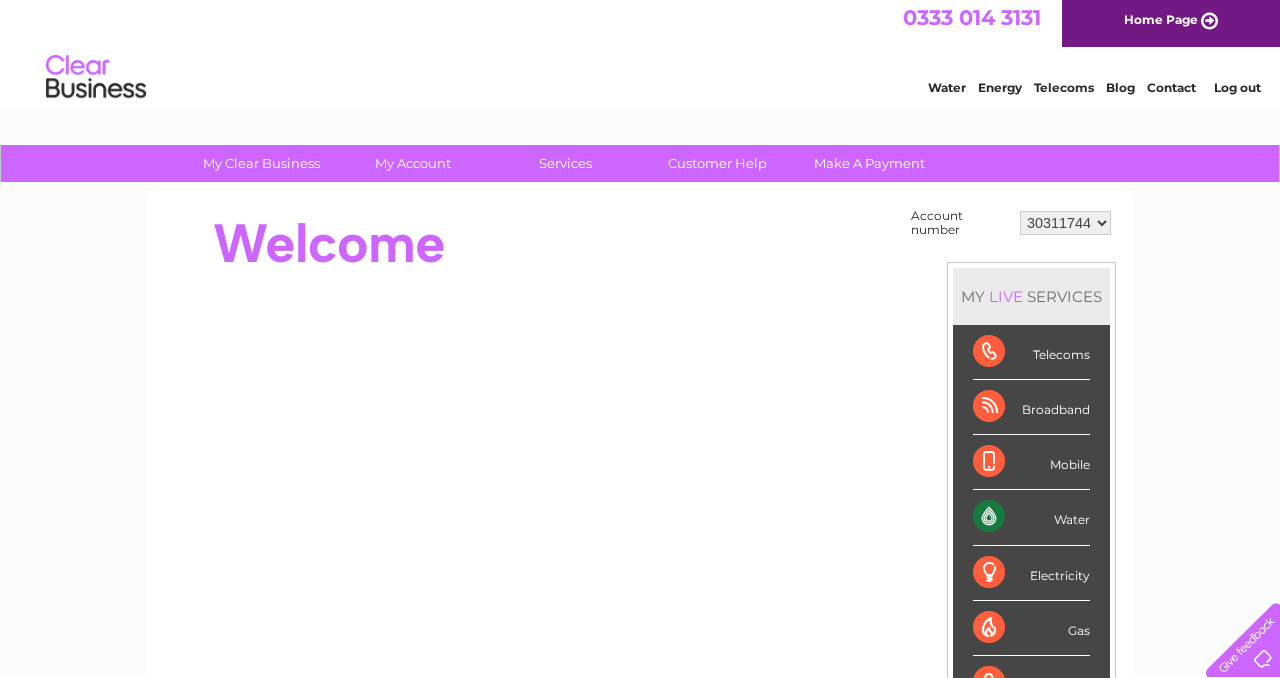 scroll, scrollTop: 0, scrollLeft: 0, axis: both 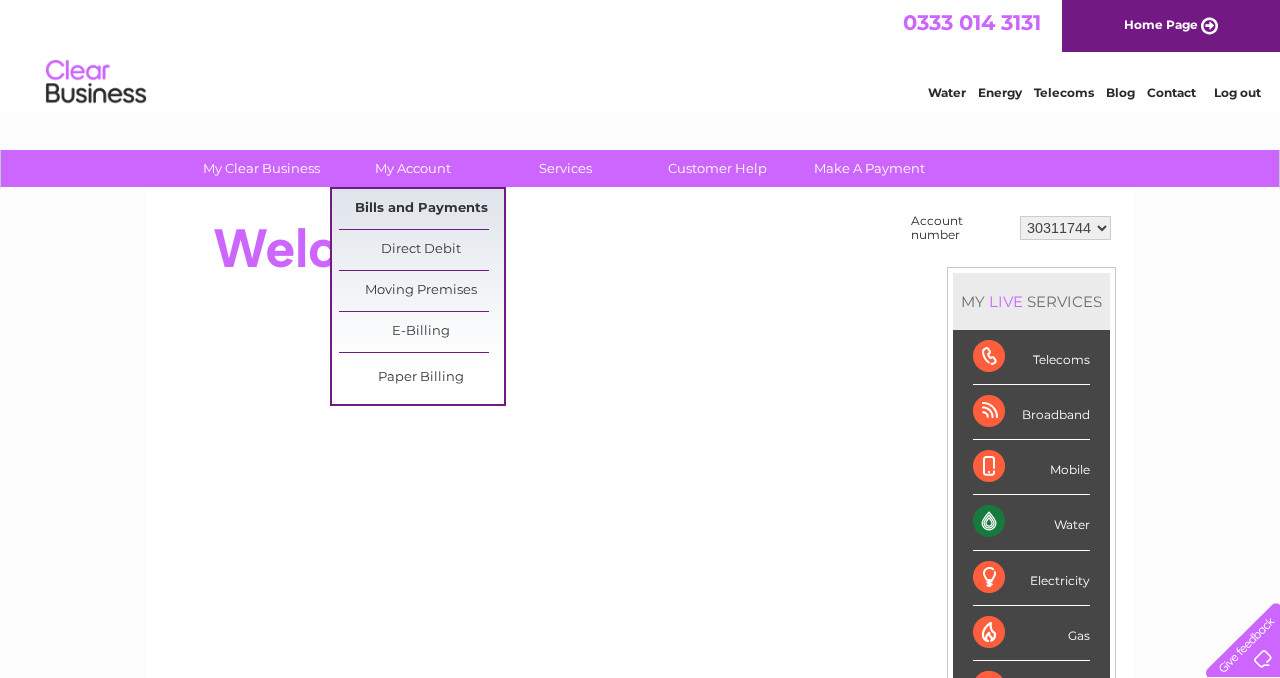 click on "Bills and Payments" at bounding box center [421, 209] 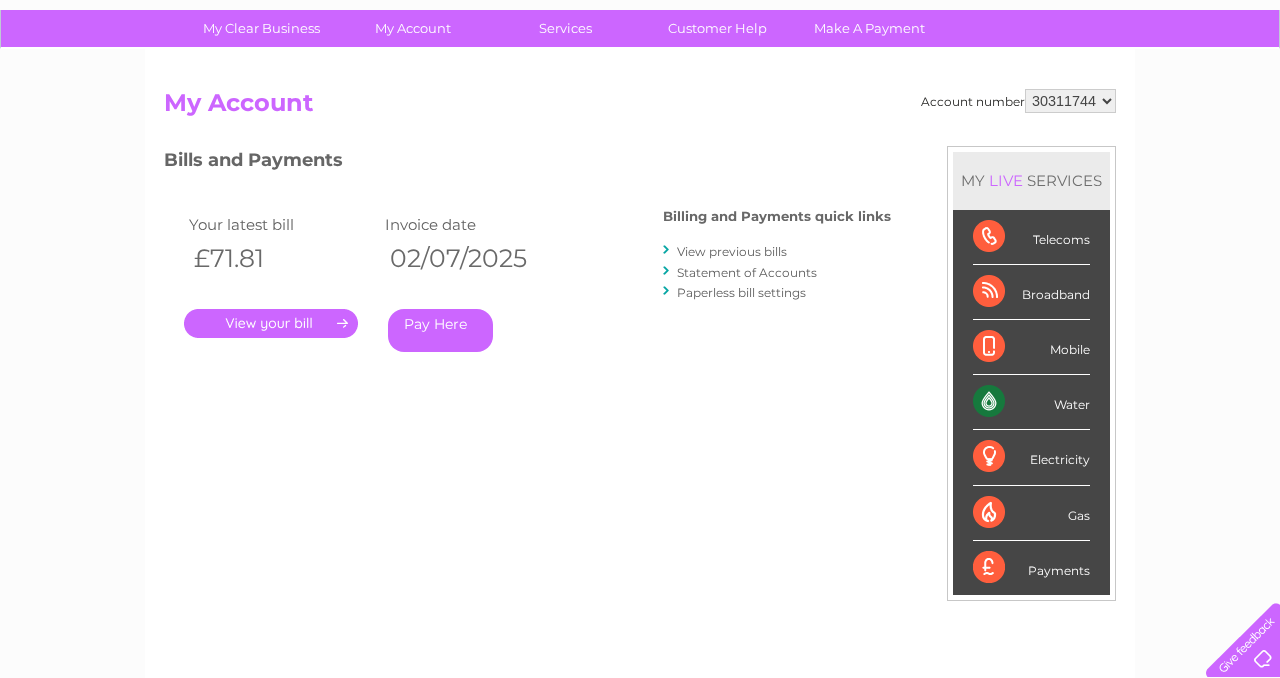 scroll, scrollTop: 161, scrollLeft: 0, axis: vertical 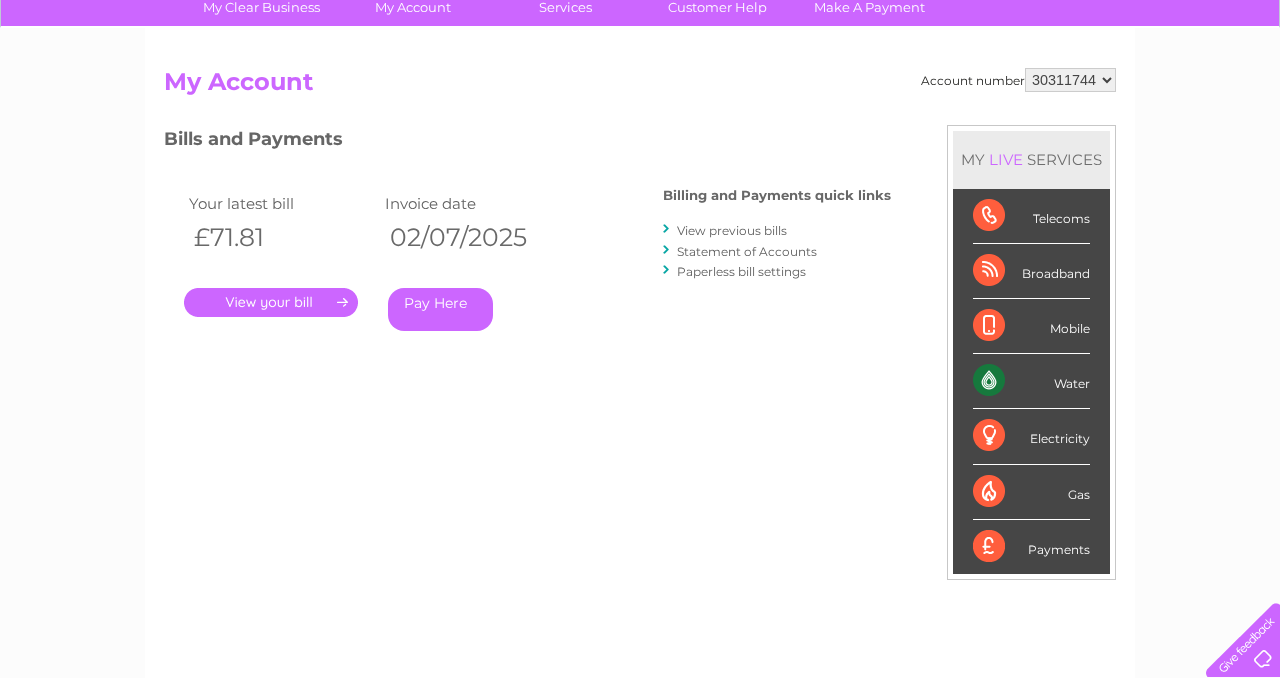 click on "Statement of Accounts" at bounding box center [747, 251] 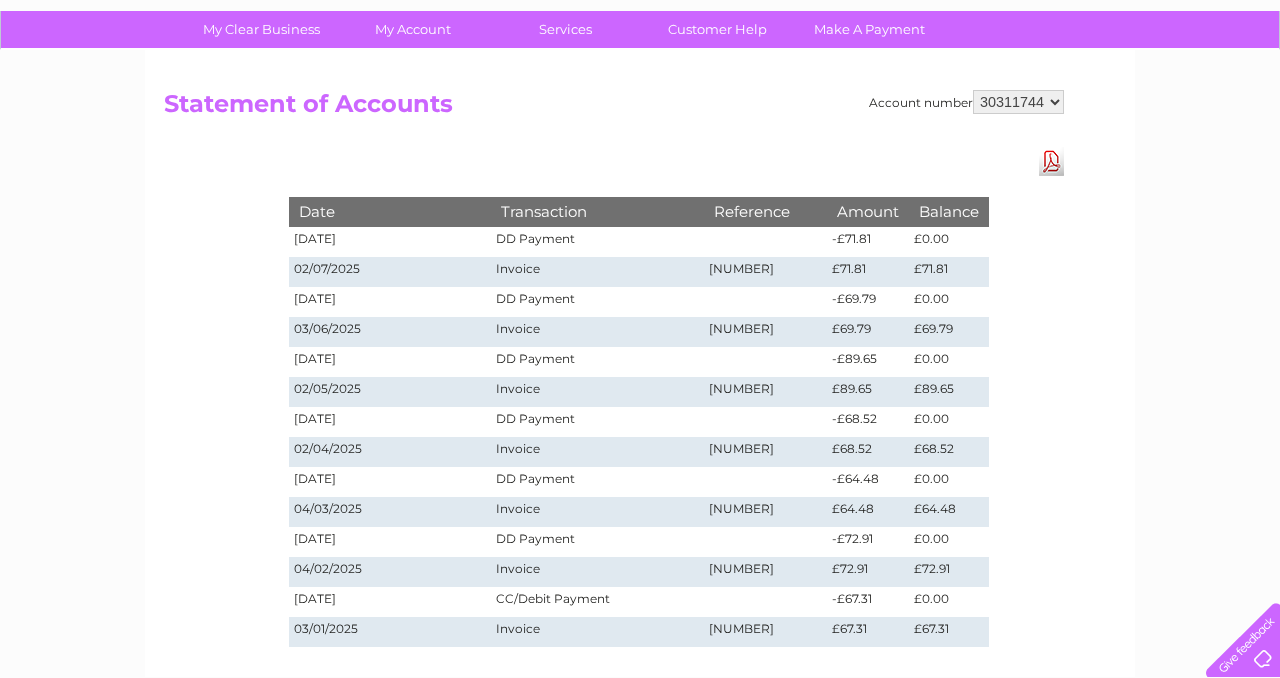 scroll, scrollTop: 0, scrollLeft: 0, axis: both 